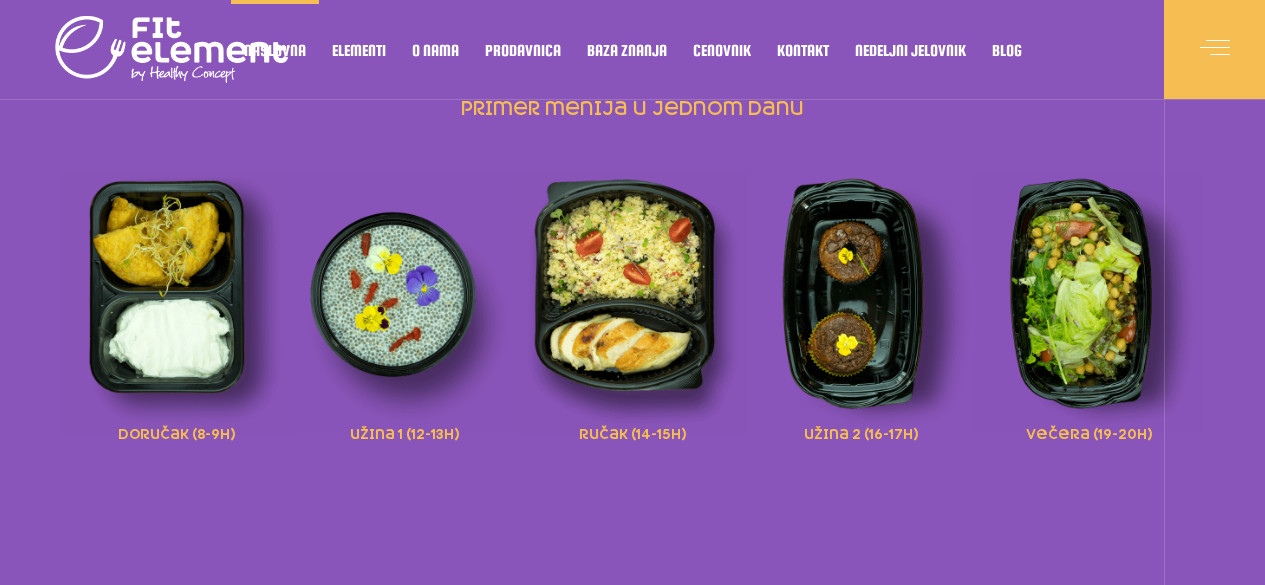 scroll, scrollTop: 0, scrollLeft: 0, axis: both 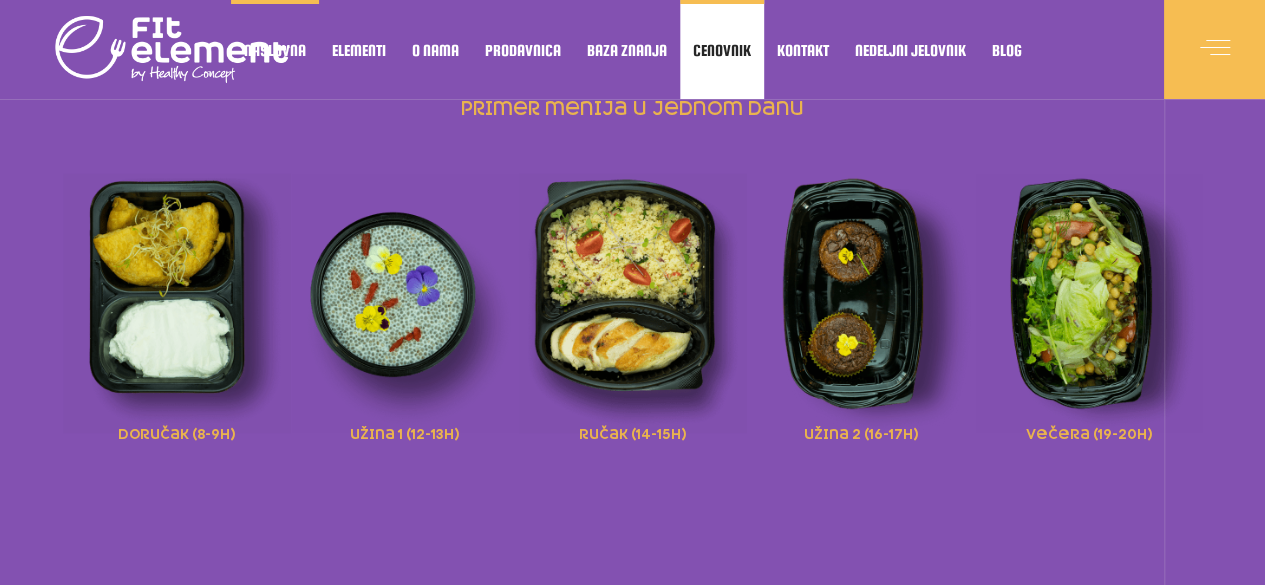 click on "Cenovnik" at bounding box center [722, 50] 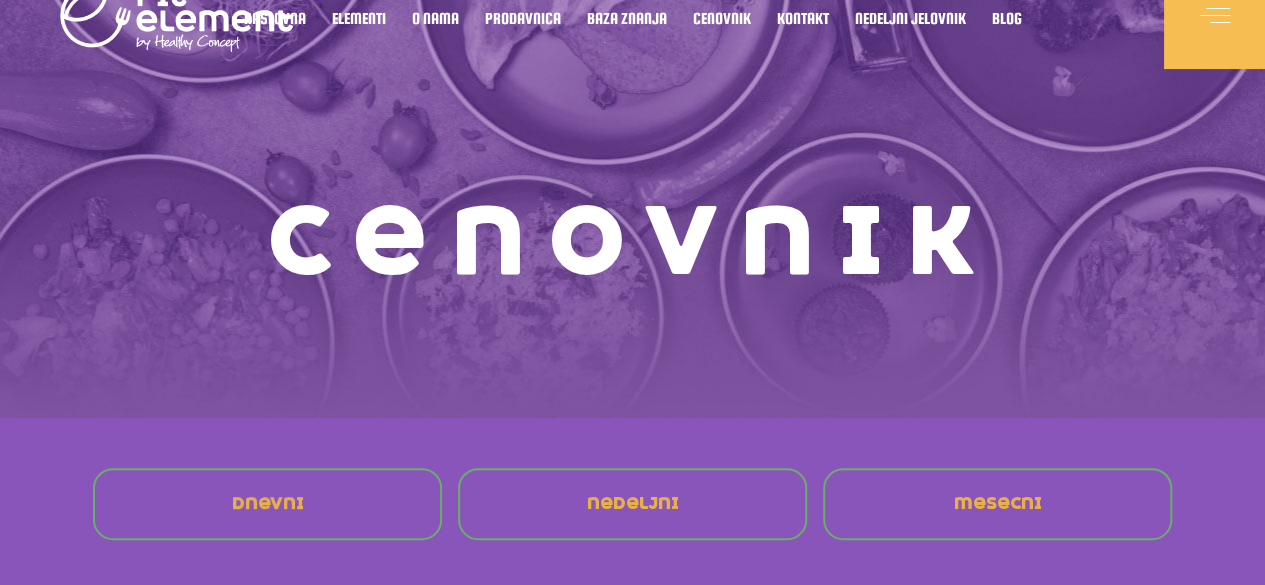 scroll, scrollTop: 0, scrollLeft: 0, axis: both 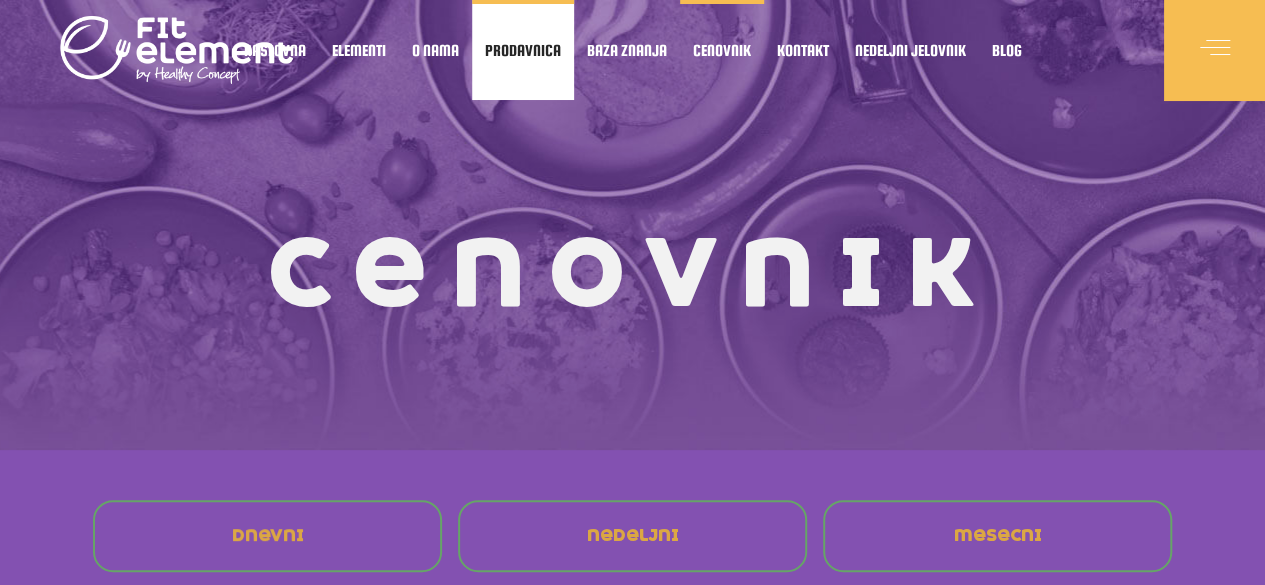 click on "Prodavnica" at bounding box center [523, 50] 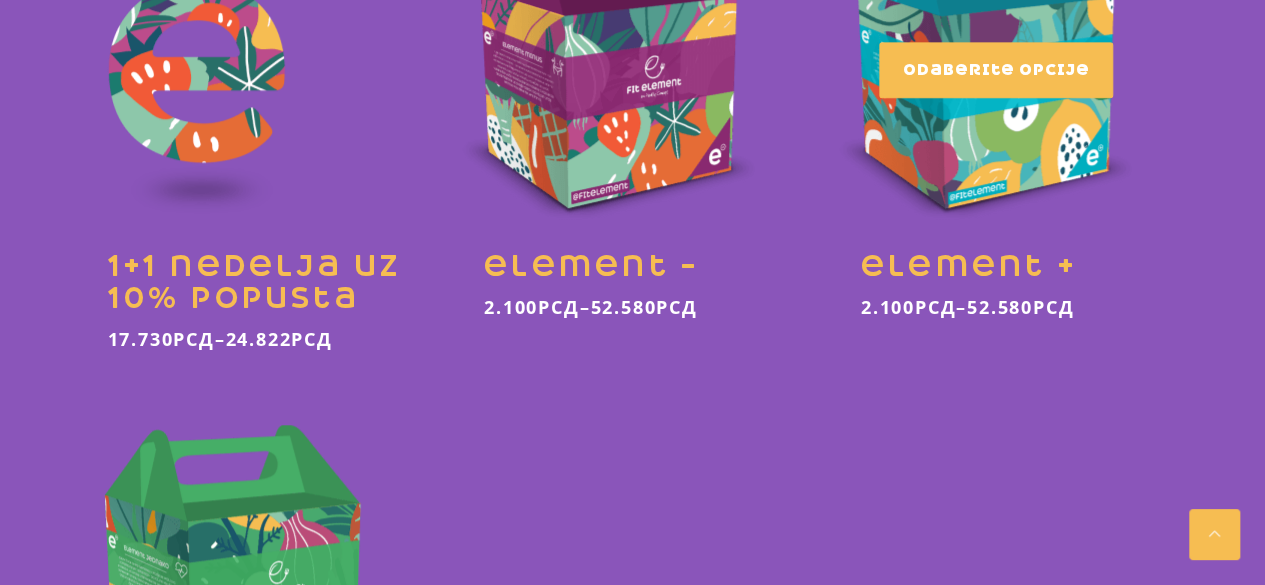 scroll, scrollTop: 700, scrollLeft: 0, axis: vertical 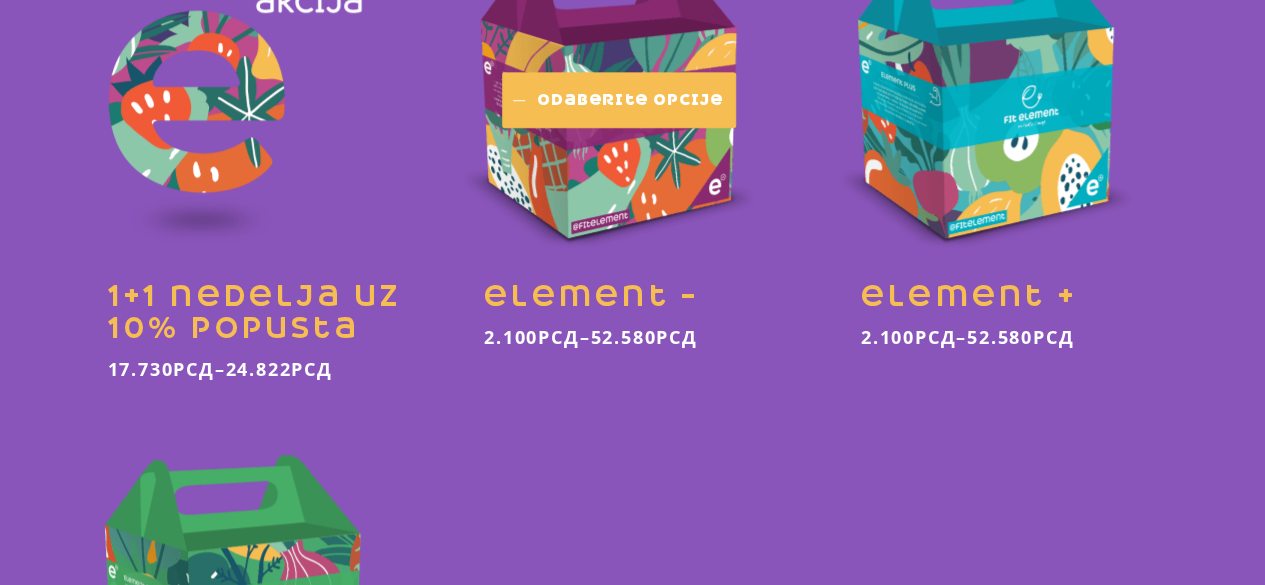 click on "Odaberite opcije" at bounding box center [619, 100] 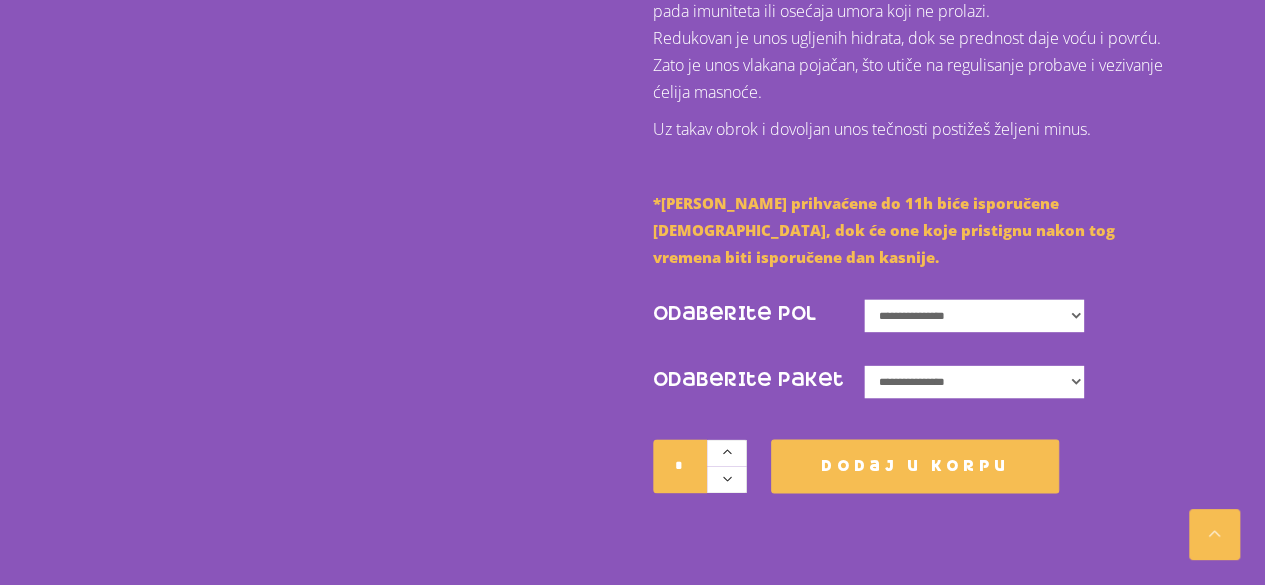 scroll, scrollTop: 1100, scrollLeft: 0, axis: vertical 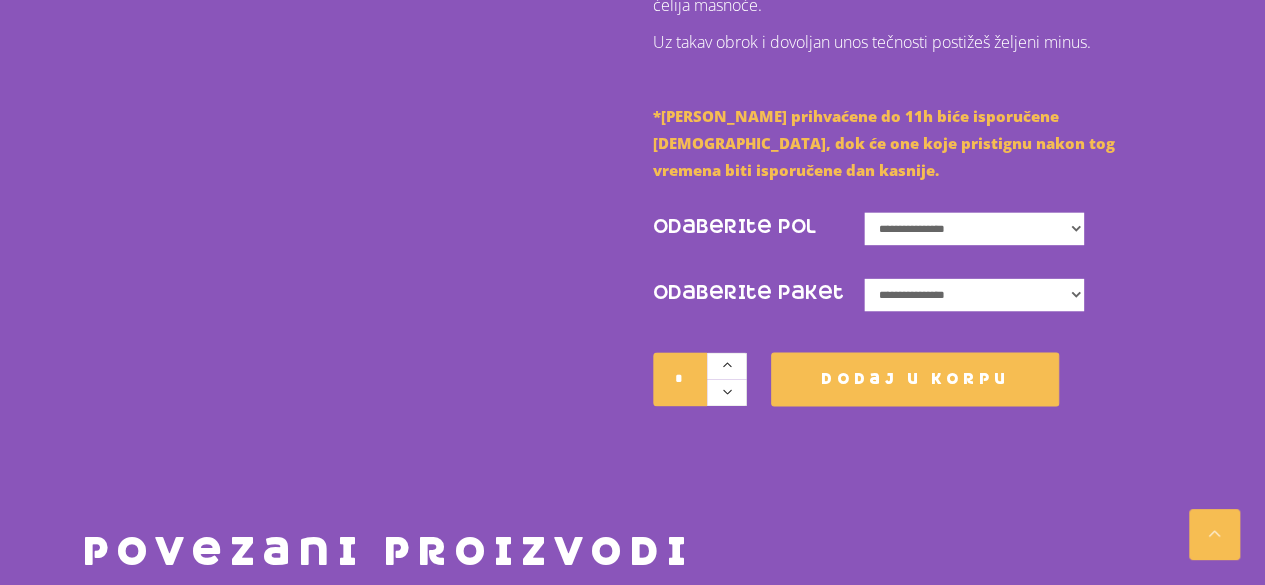 click on "**********" 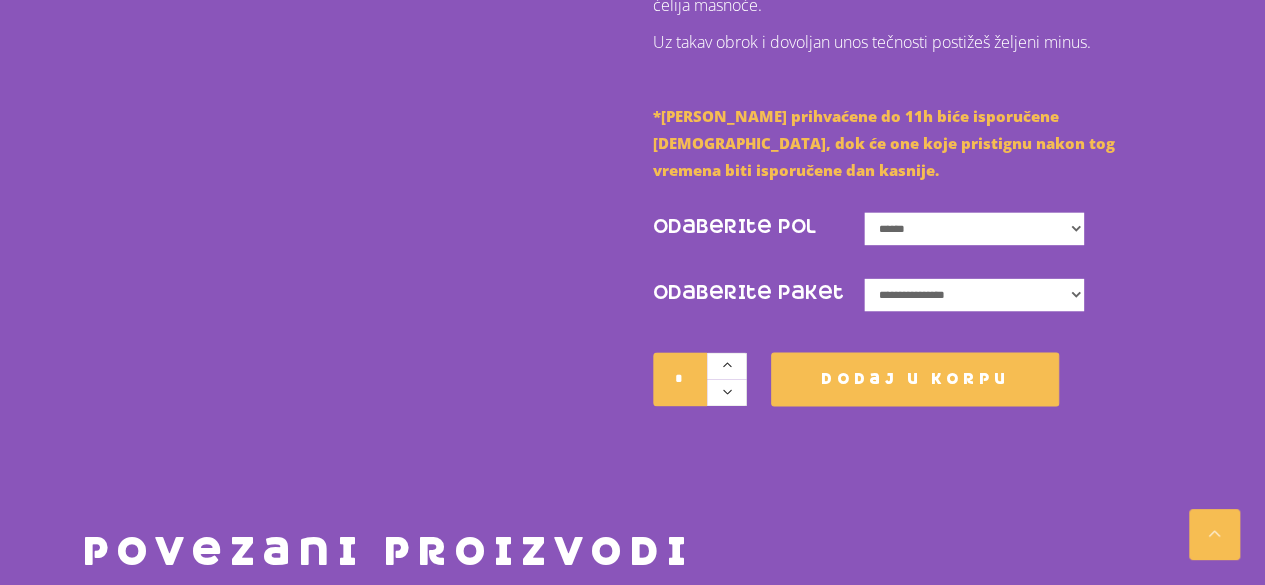 click on "**********" 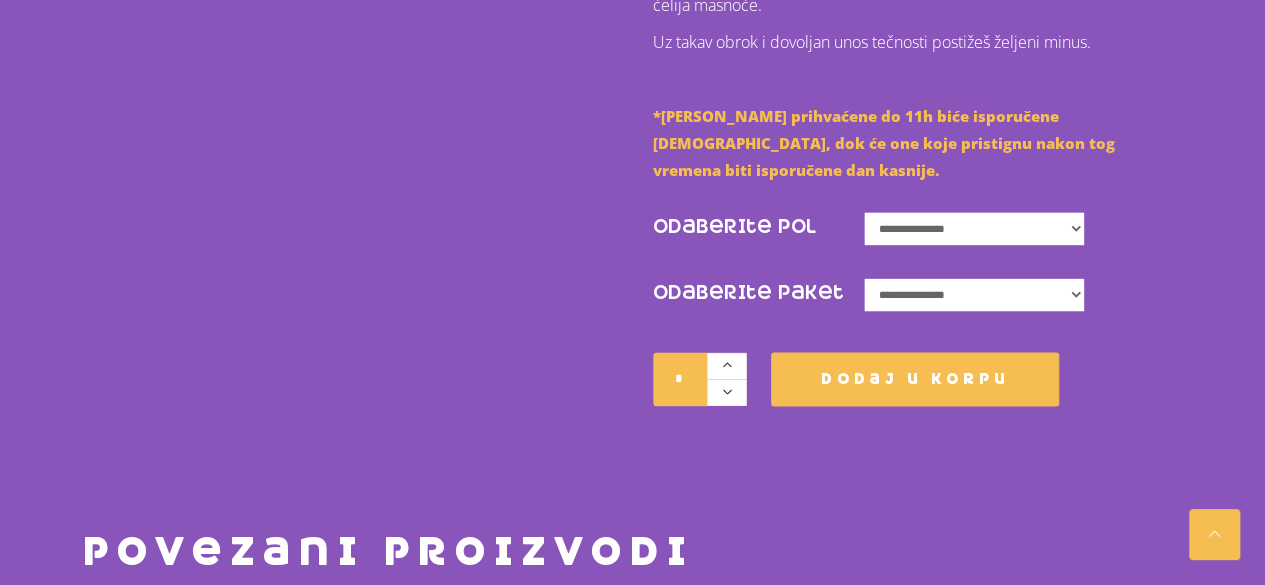 click on "**********" 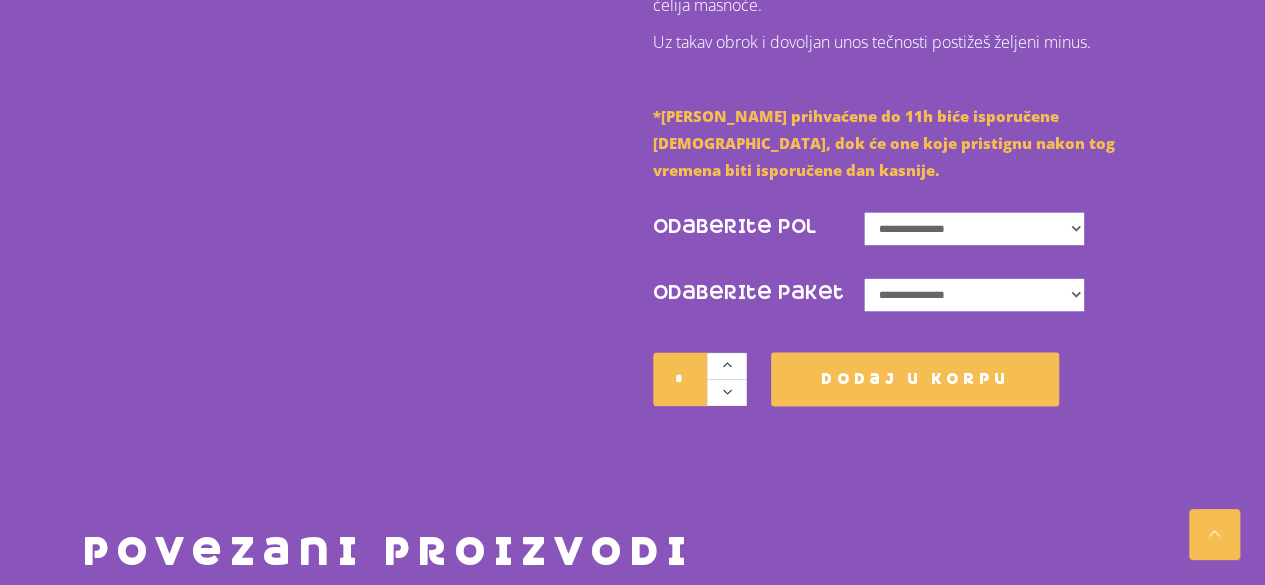 click on "Odaberite Paket" 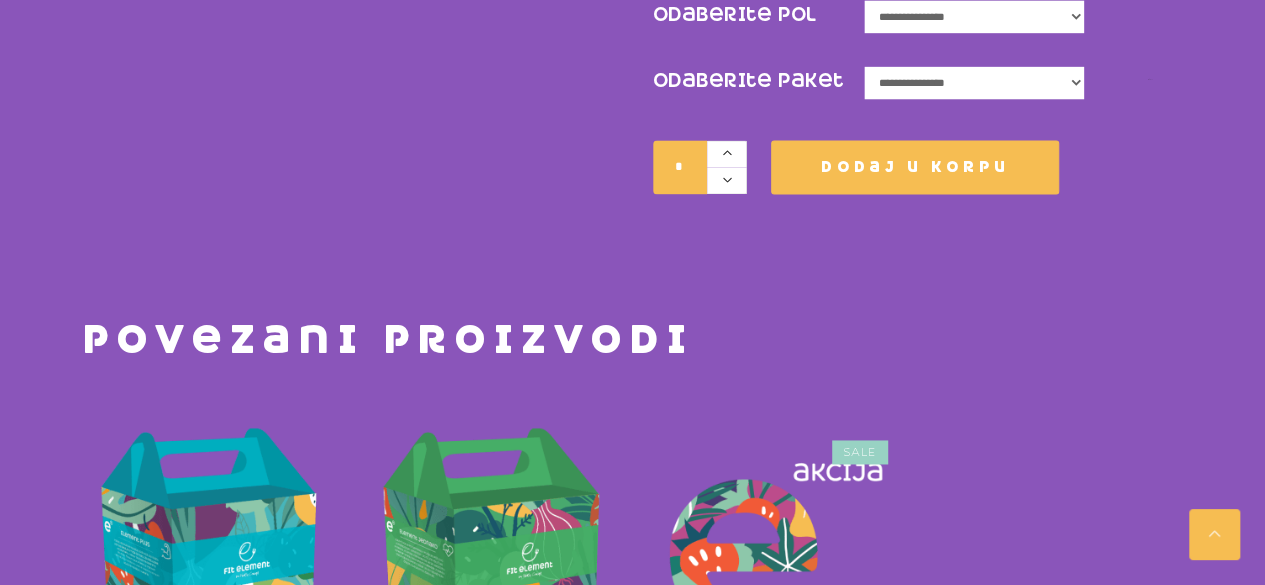 scroll, scrollTop: 1500, scrollLeft: 0, axis: vertical 